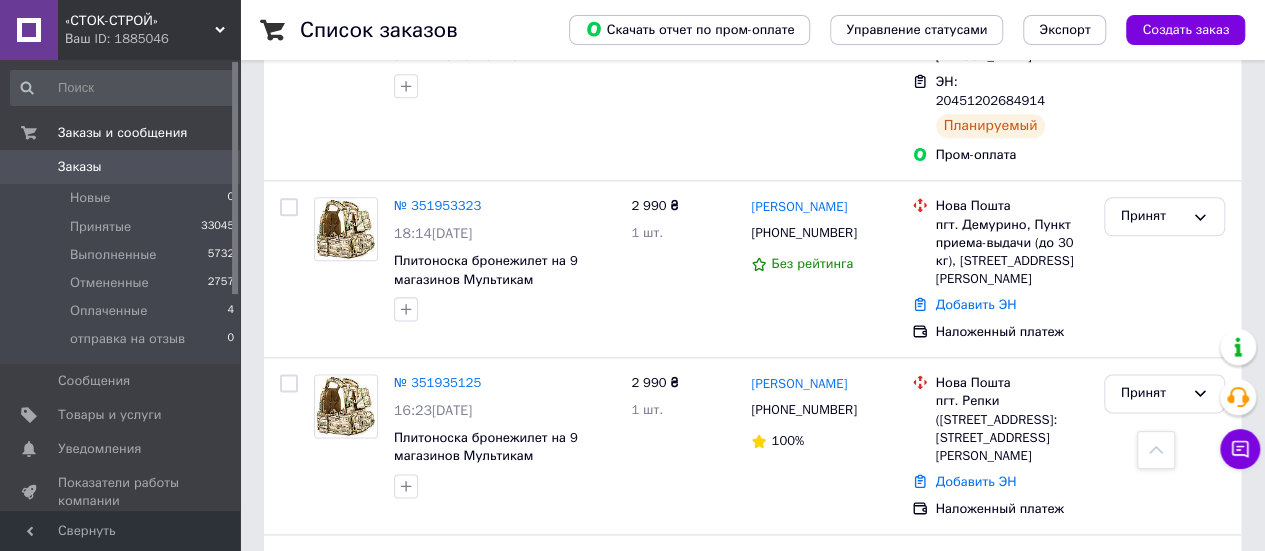 scroll, scrollTop: 1100, scrollLeft: 0, axis: vertical 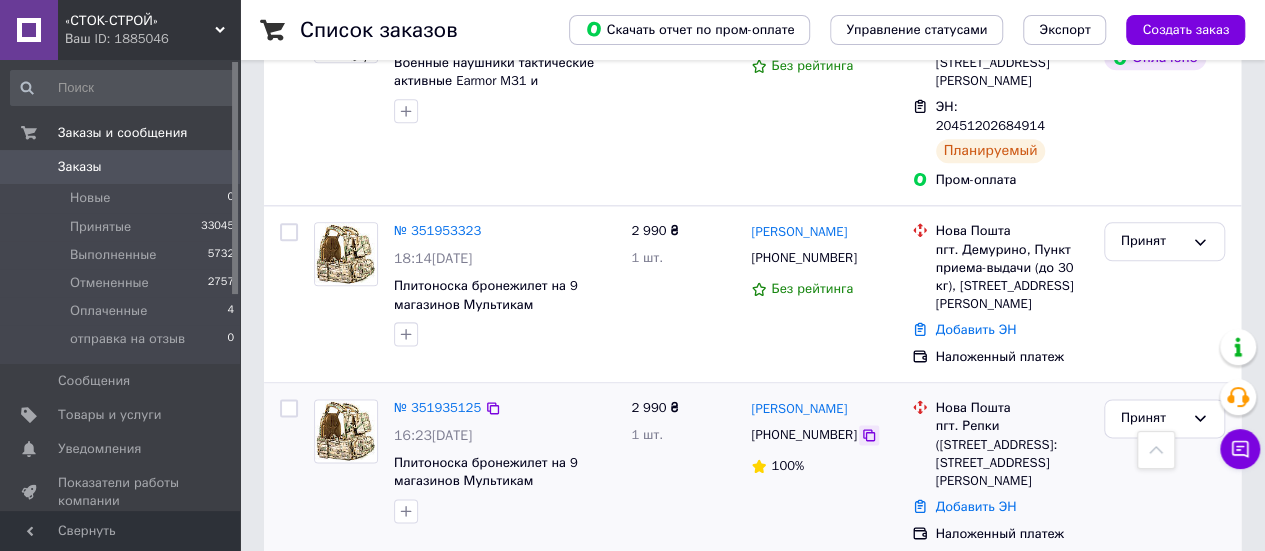 click 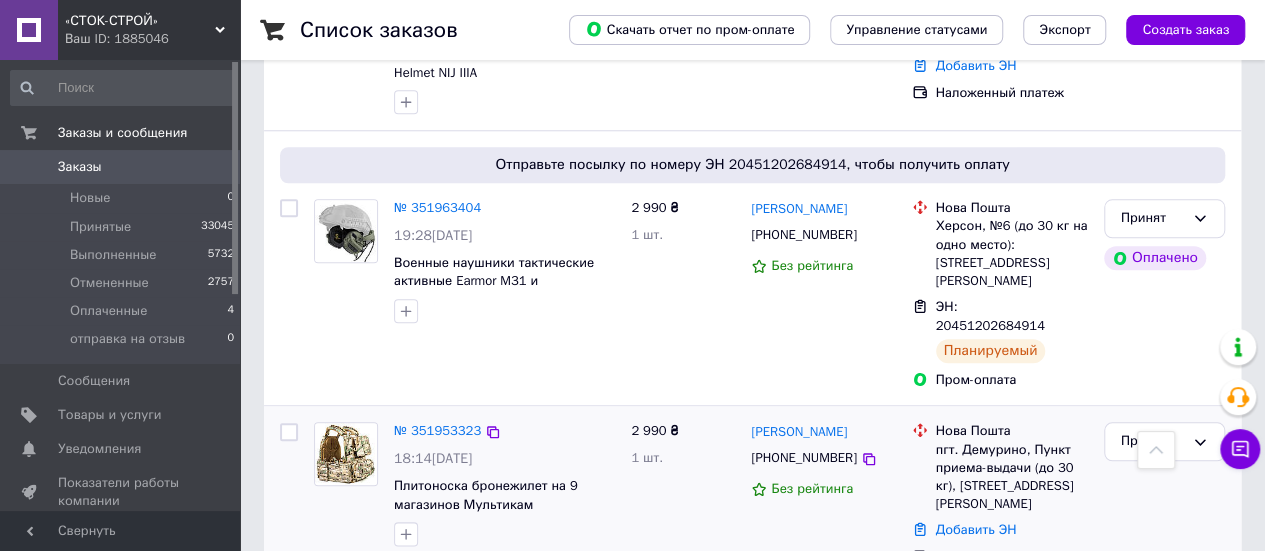 scroll, scrollTop: 1000, scrollLeft: 0, axis: vertical 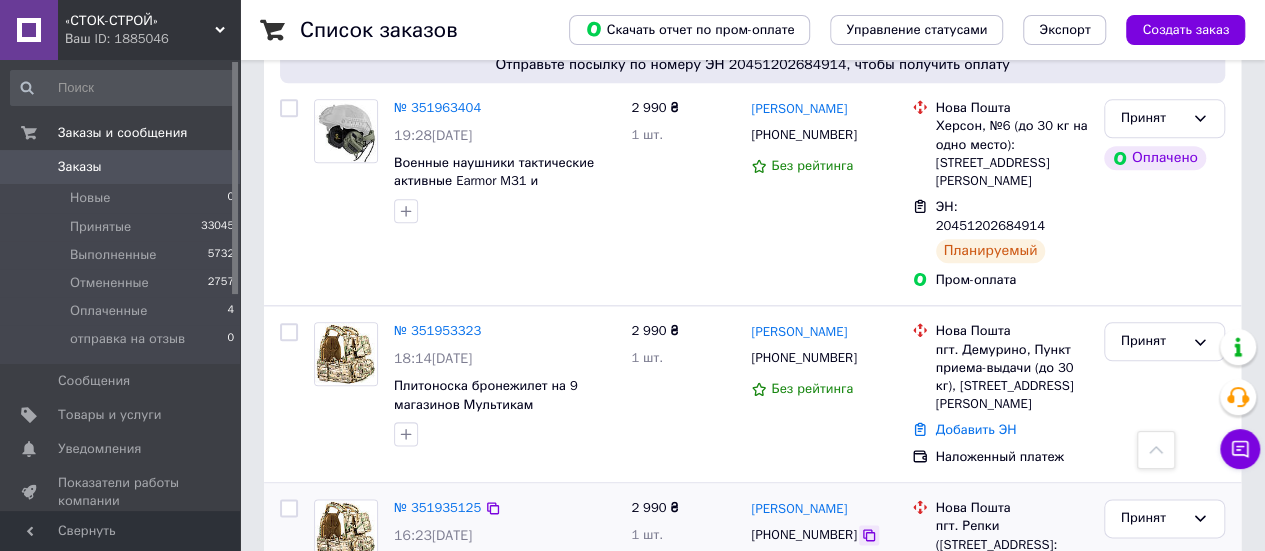 click 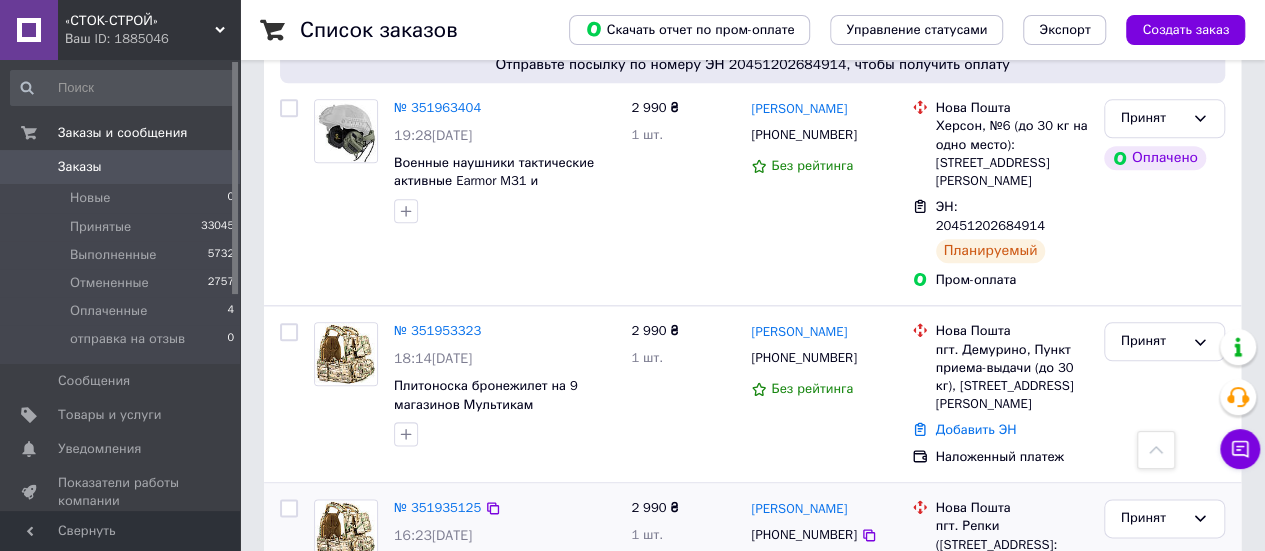 click on "Добавить ЭН" at bounding box center [976, 606] 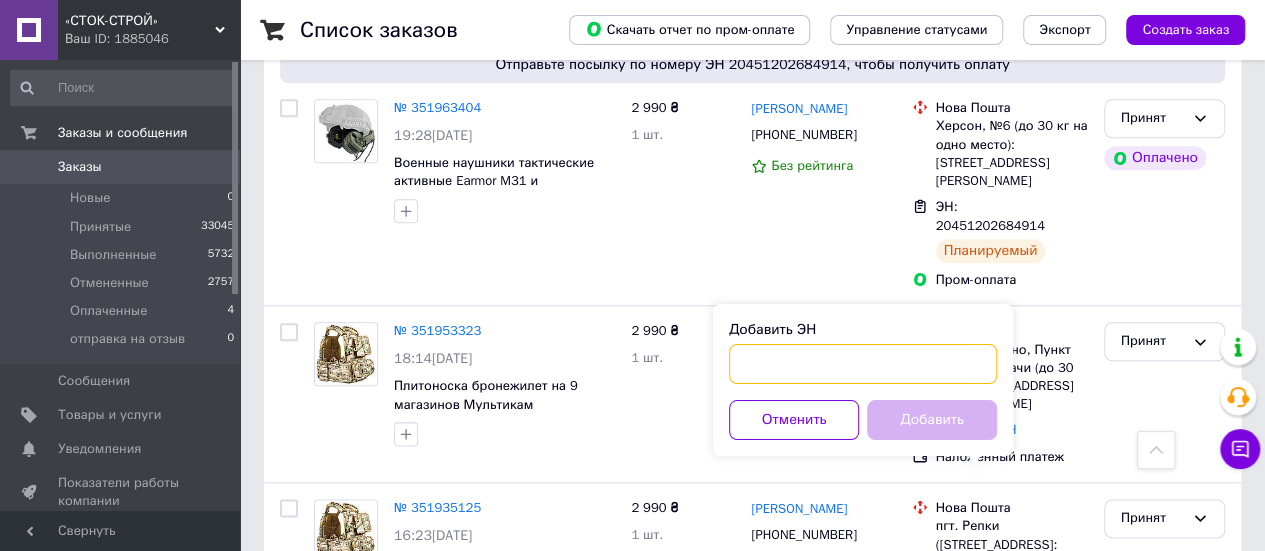 click on "Добавить ЭН" at bounding box center (863, 364) 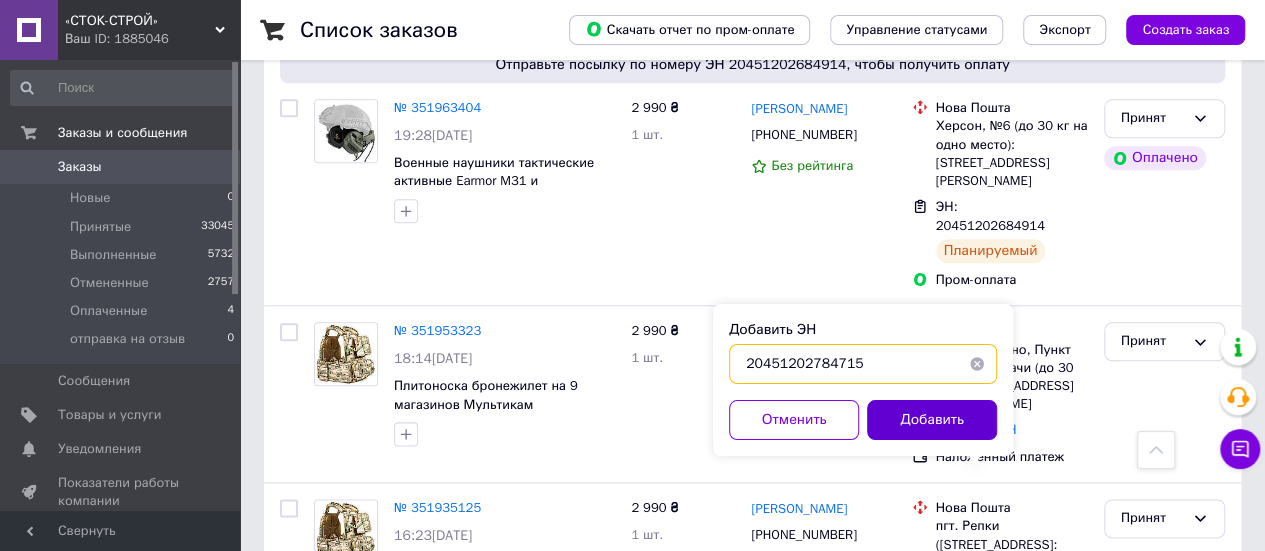 type on "20451202784715" 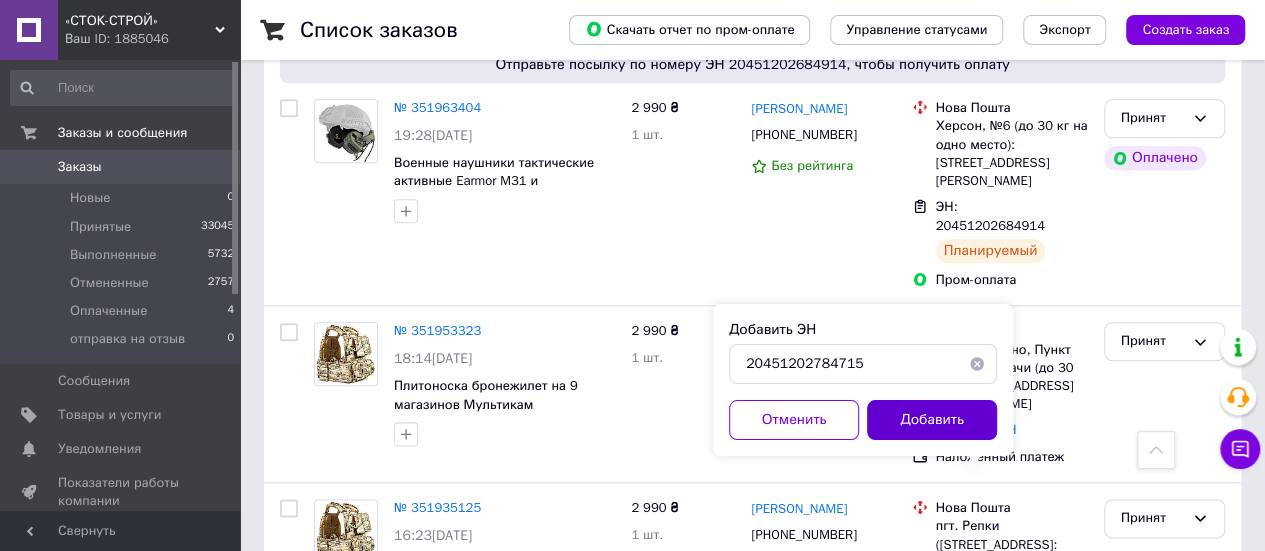 click on "Добавить" at bounding box center (932, 420) 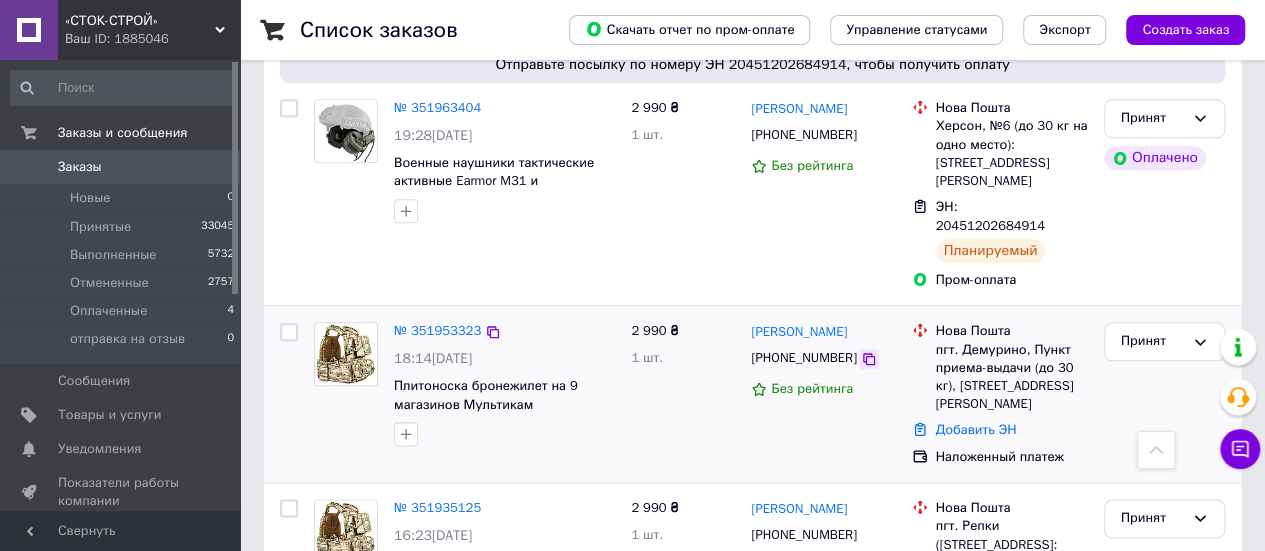 click 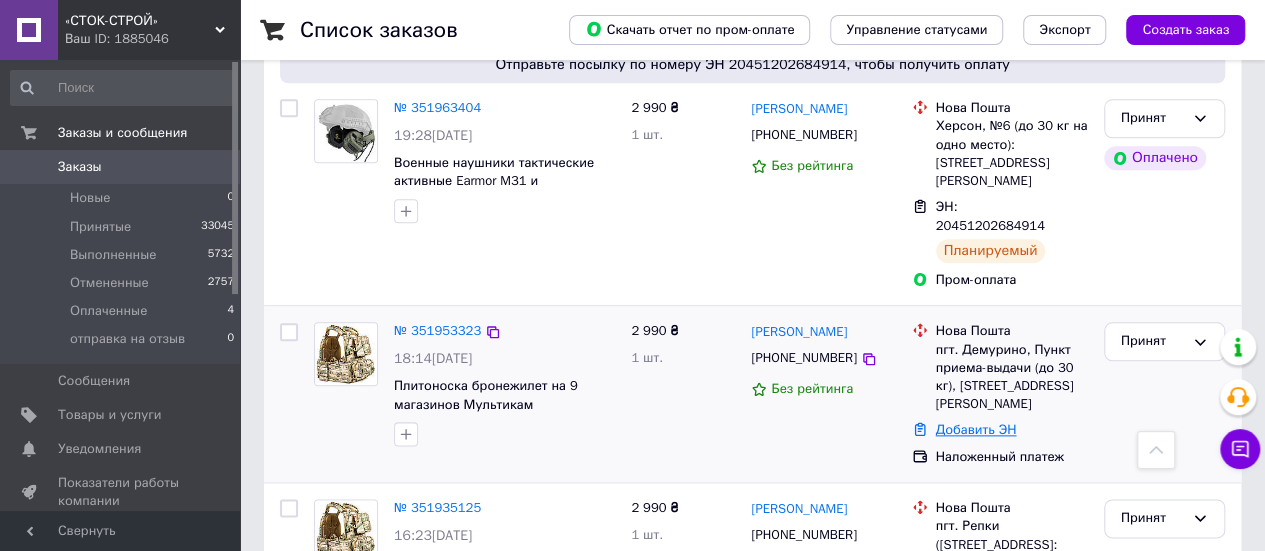 click on "Добавить ЭН" at bounding box center [976, 429] 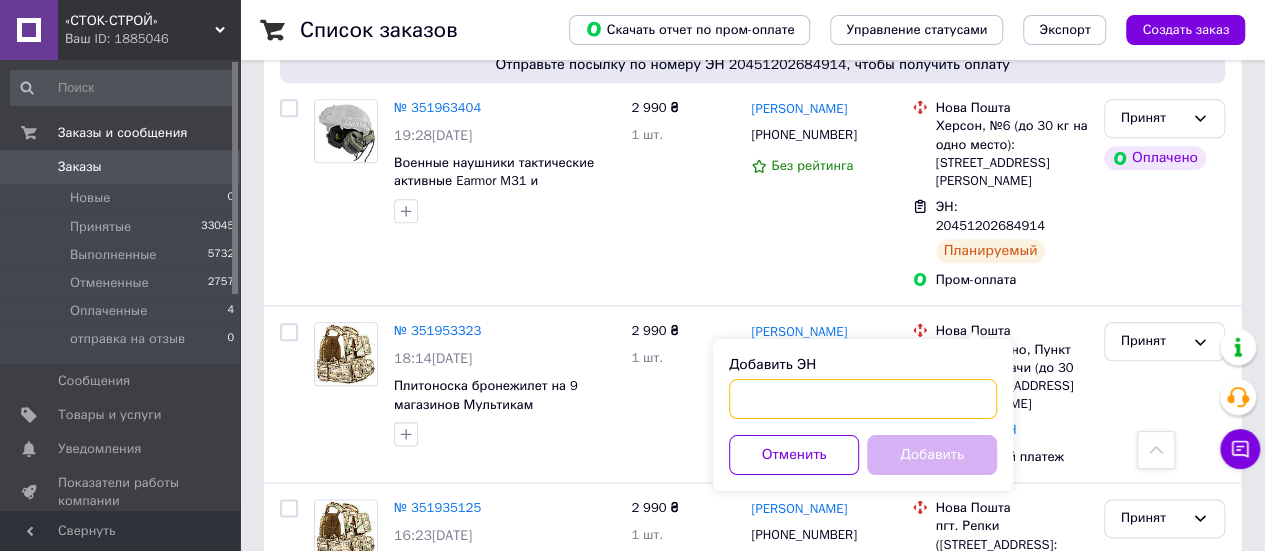 click on "Добавить ЭН" at bounding box center [863, 399] 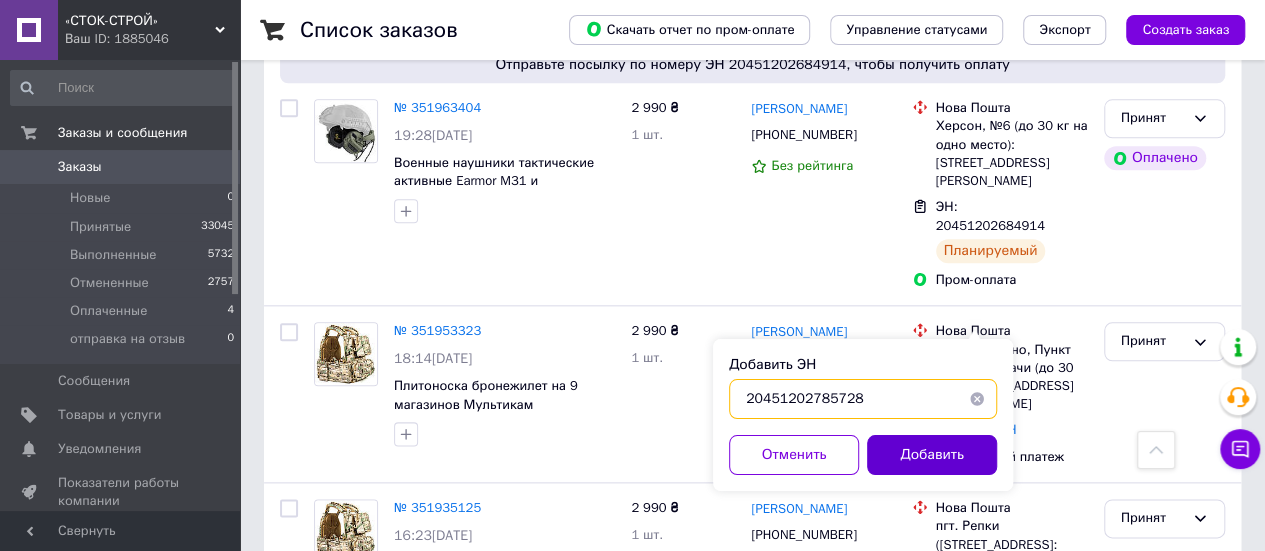 type on "20451202785728" 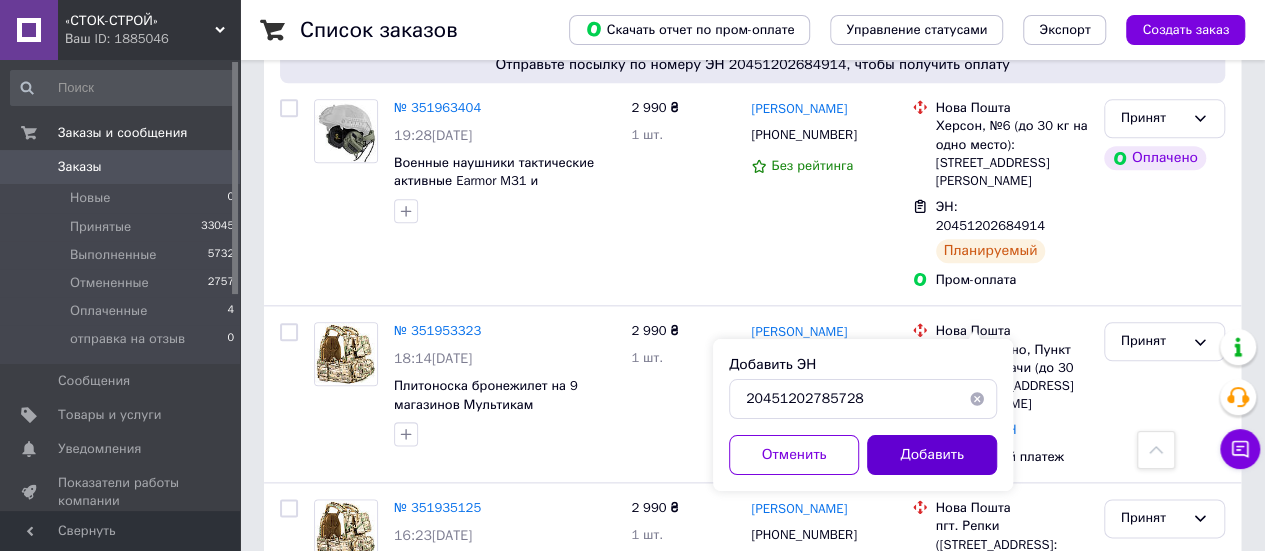 click on "Добавить" at bounding box center (932, 455) 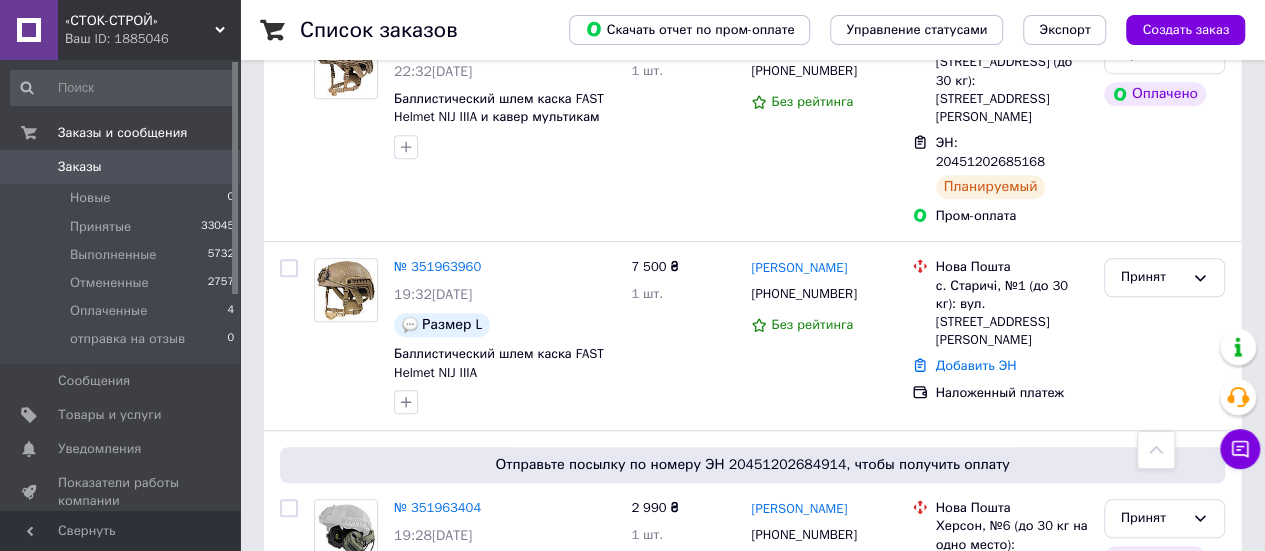 scroll, scrollTop: 500, scrollLeft: 0, axis: vertical 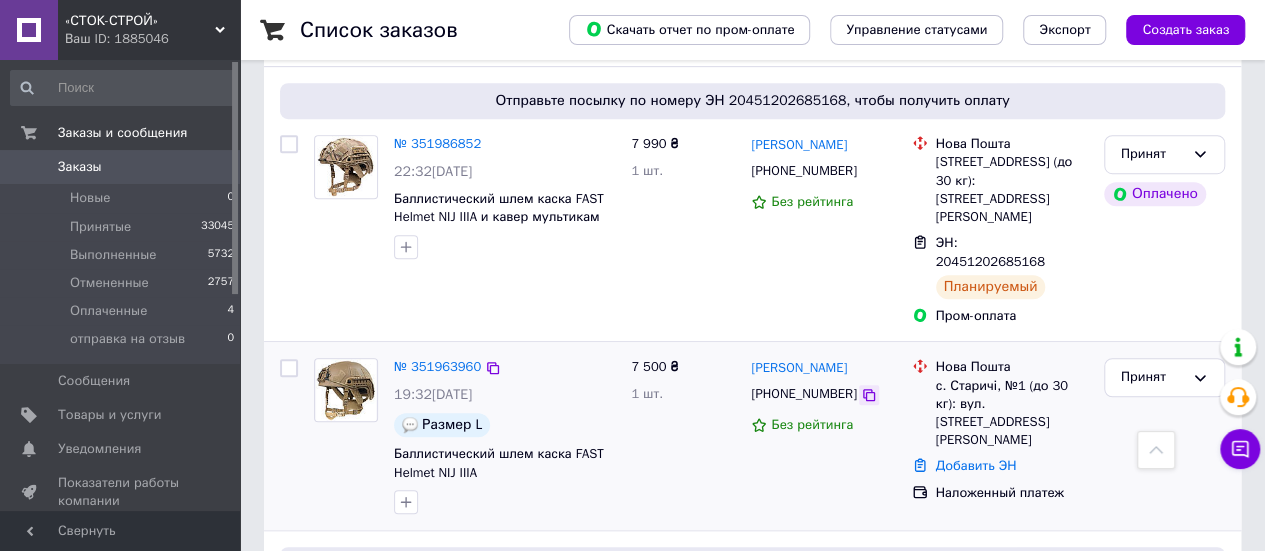 click 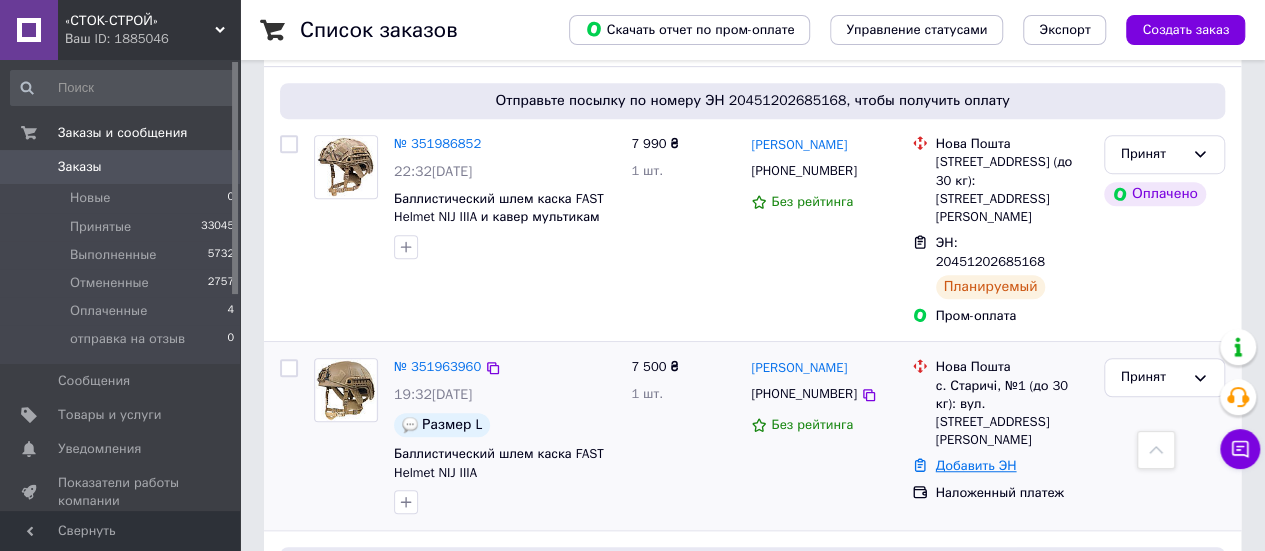 click on "Добавить ЭН" at bounding box center (976, 465) 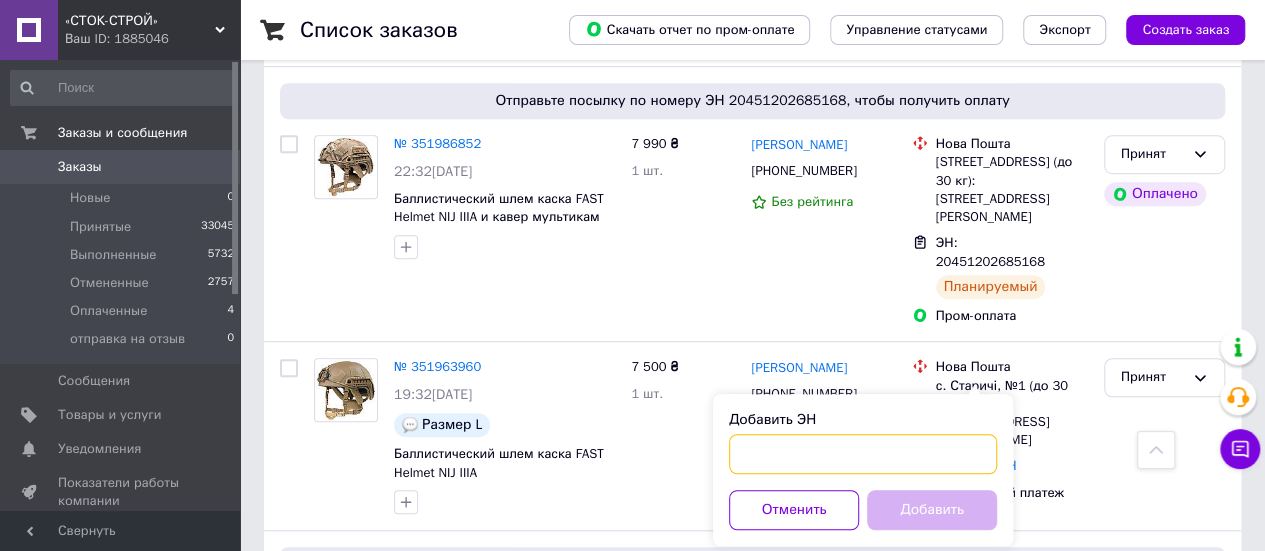 click on "Добавить ЭН" at bounding box center (863, 454) 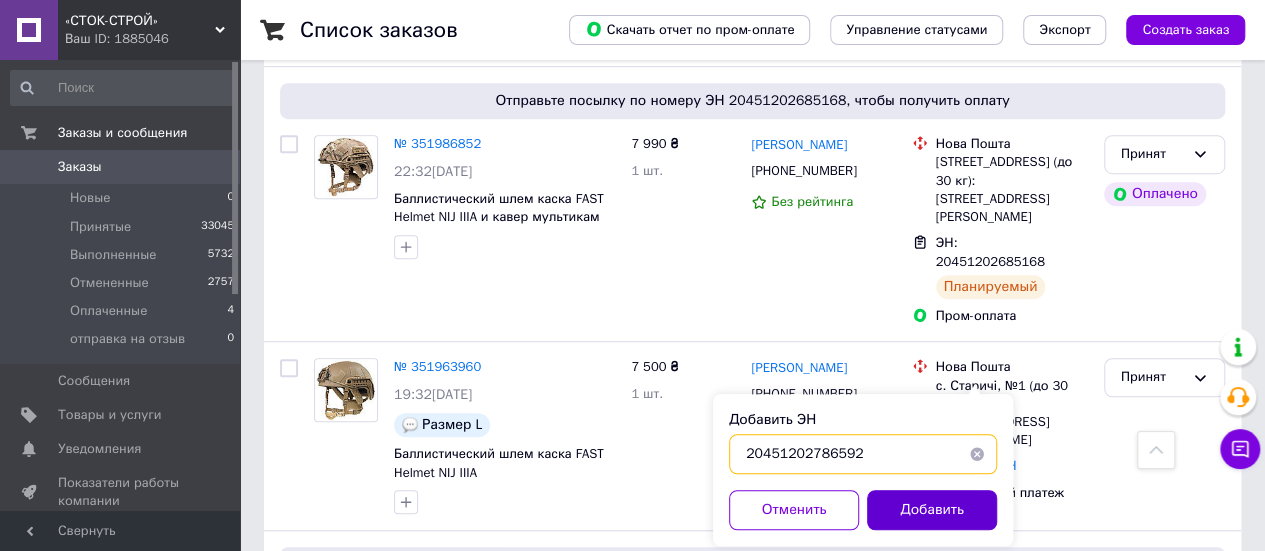type on "20451202786592" 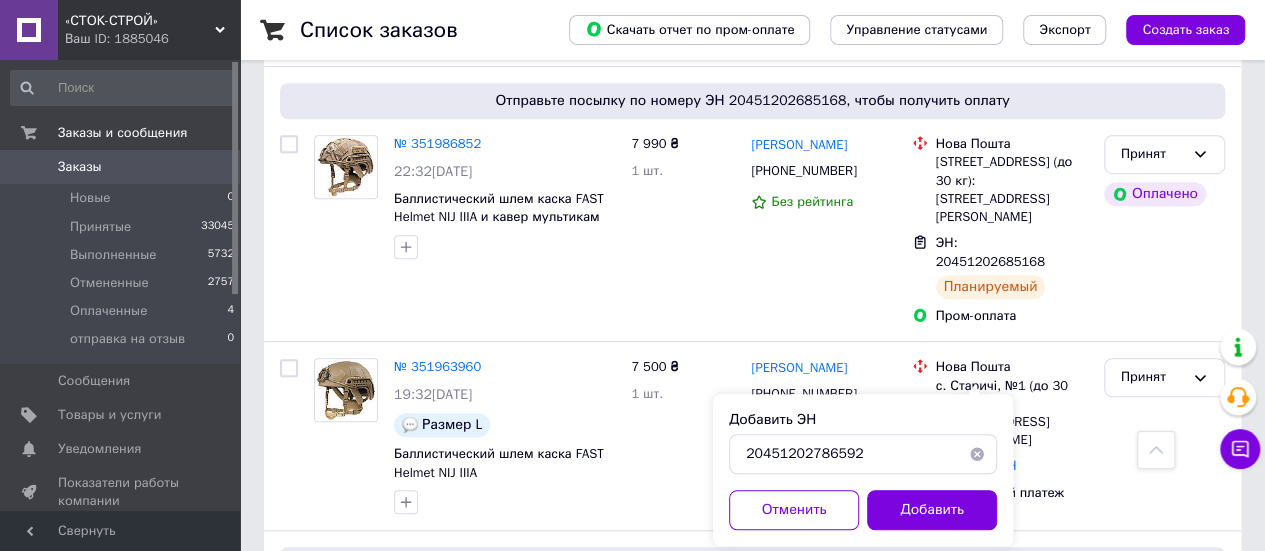 click on "Добавить" at bounding box center (932, 510) 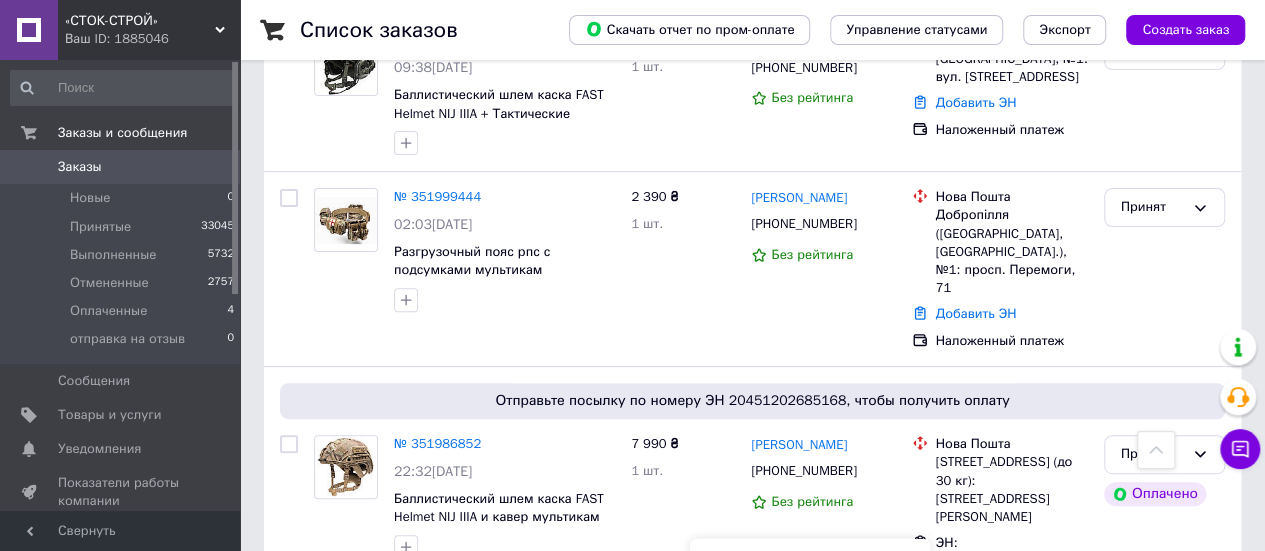 scroll, scrollTop: 200, scrollLeft: 0, axis: vertical 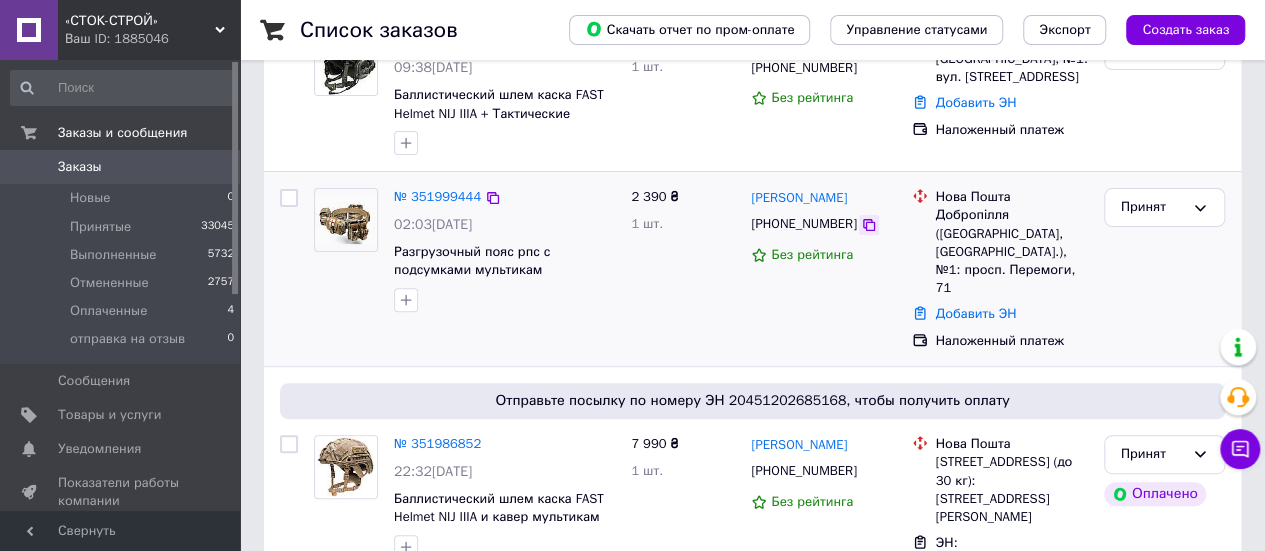 click 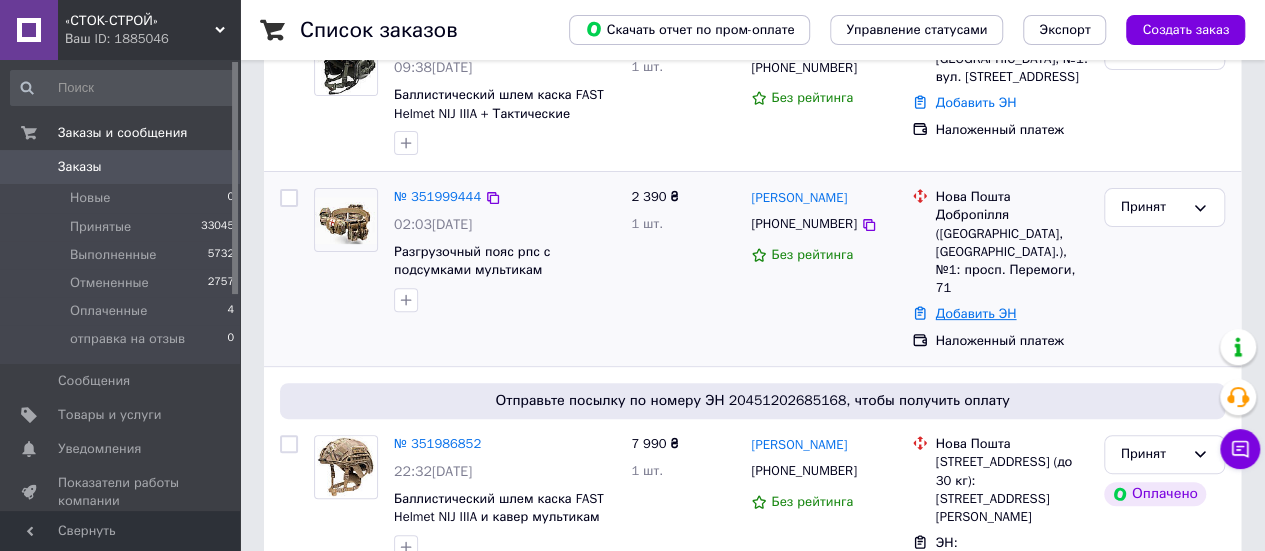 click on "Добавить ЭН" at bounding box center (976, 313) 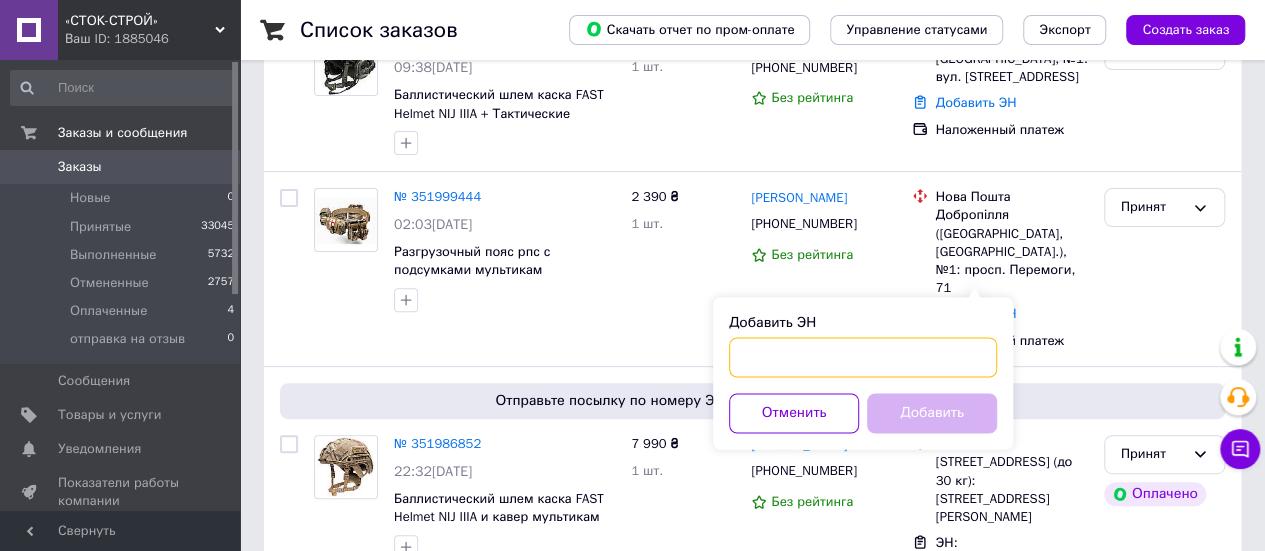 click on "Добавить ЭН" at bounding box center (863, 357) 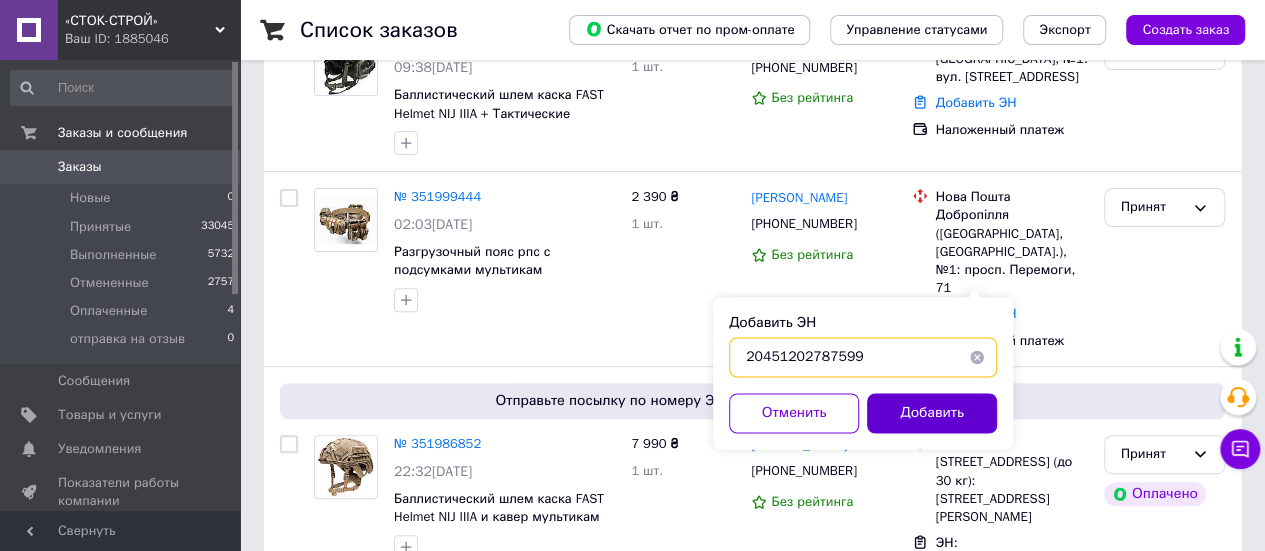 type on "20451202787599" 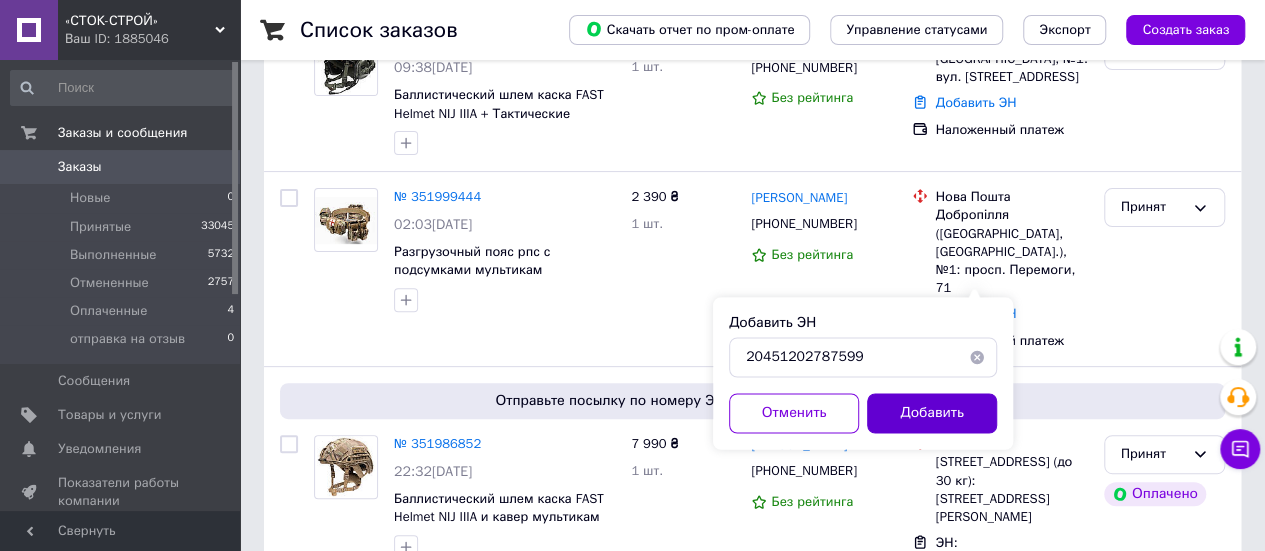 click on "Добавить" at bounding box center [932, 413] 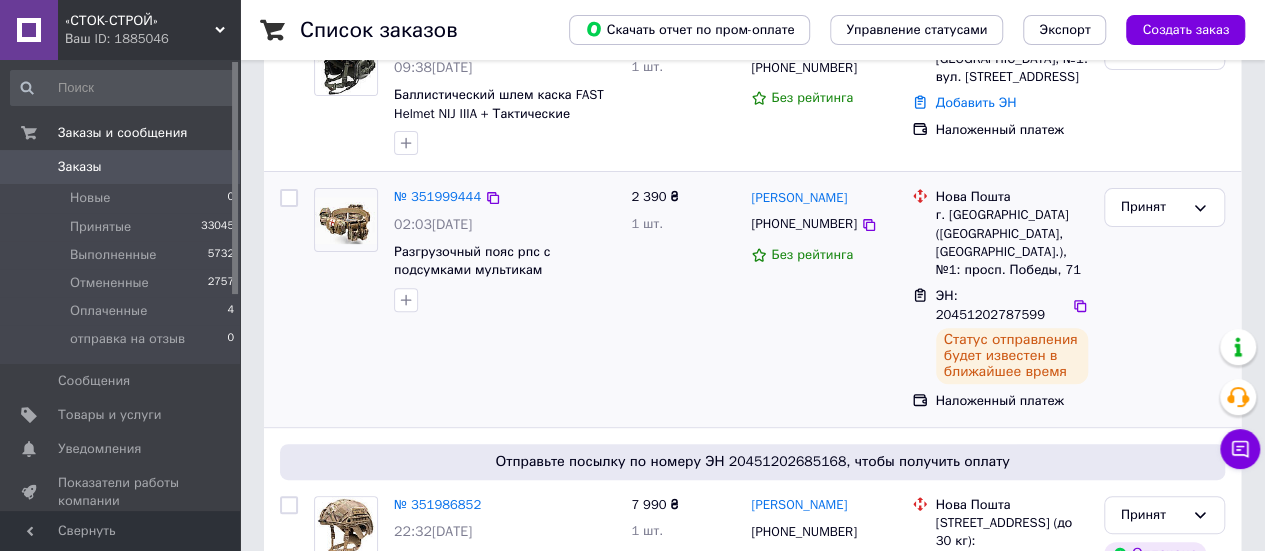 scroll, scrollTop: 0, scrollLeft: 0, axis: both 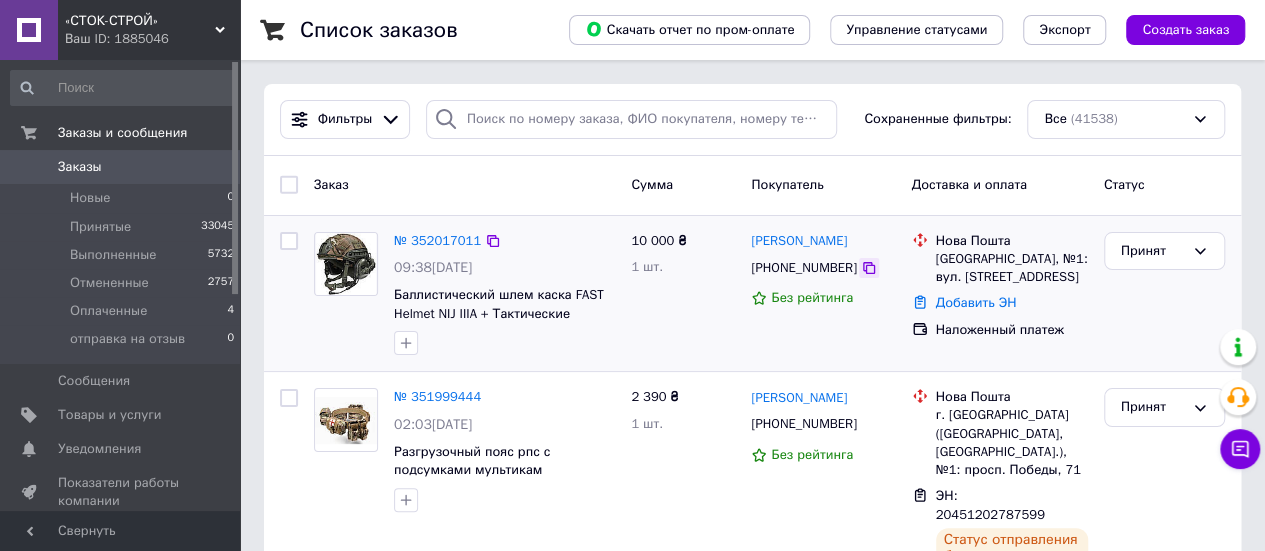 click 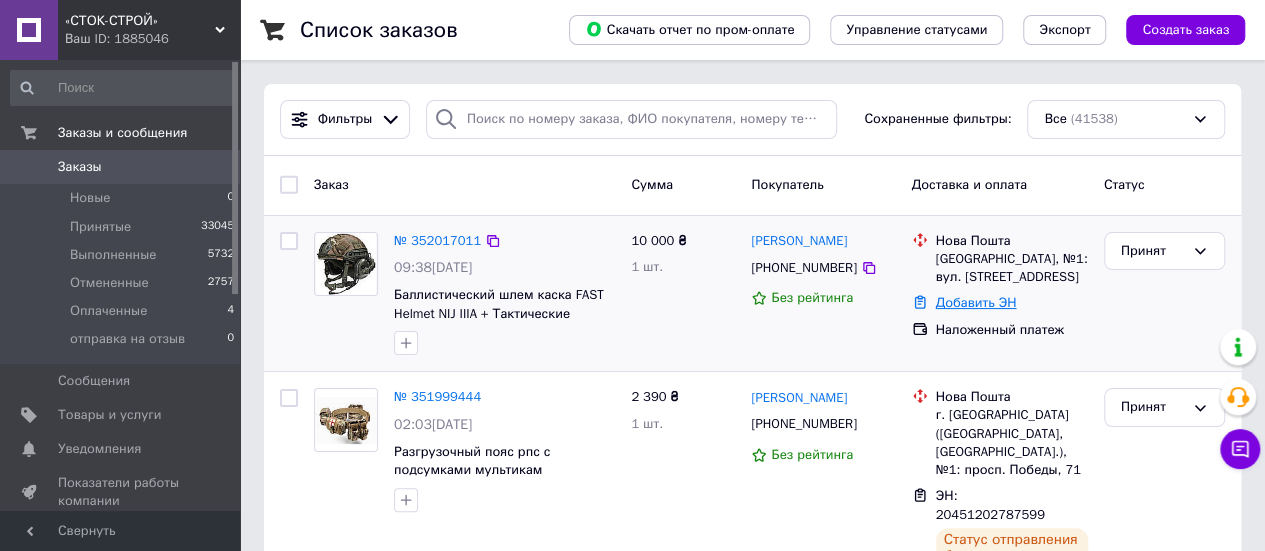 click on "Добавить ЭН" at bounding box center [976, 302] 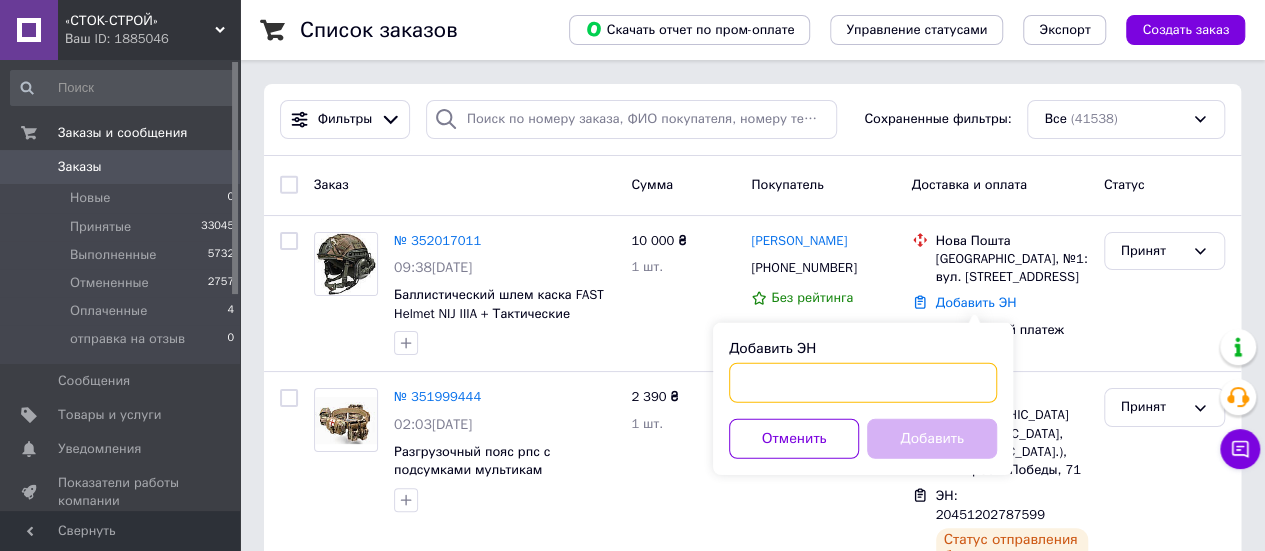 click on "Добавить ЭН" at bounding box center (863, 383) 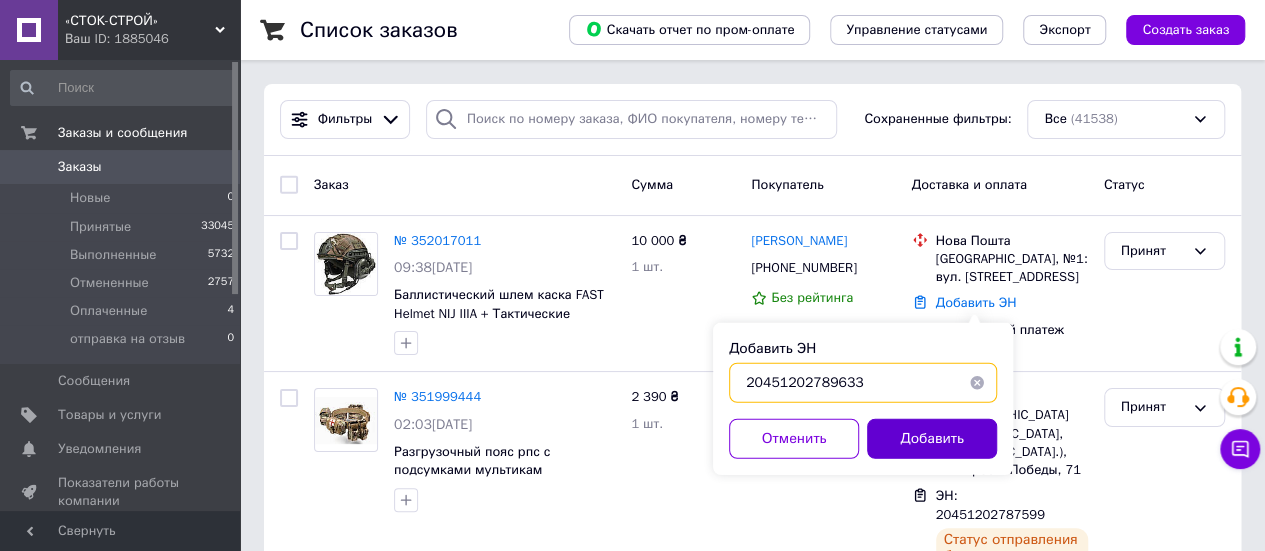 type on "20451202789633" 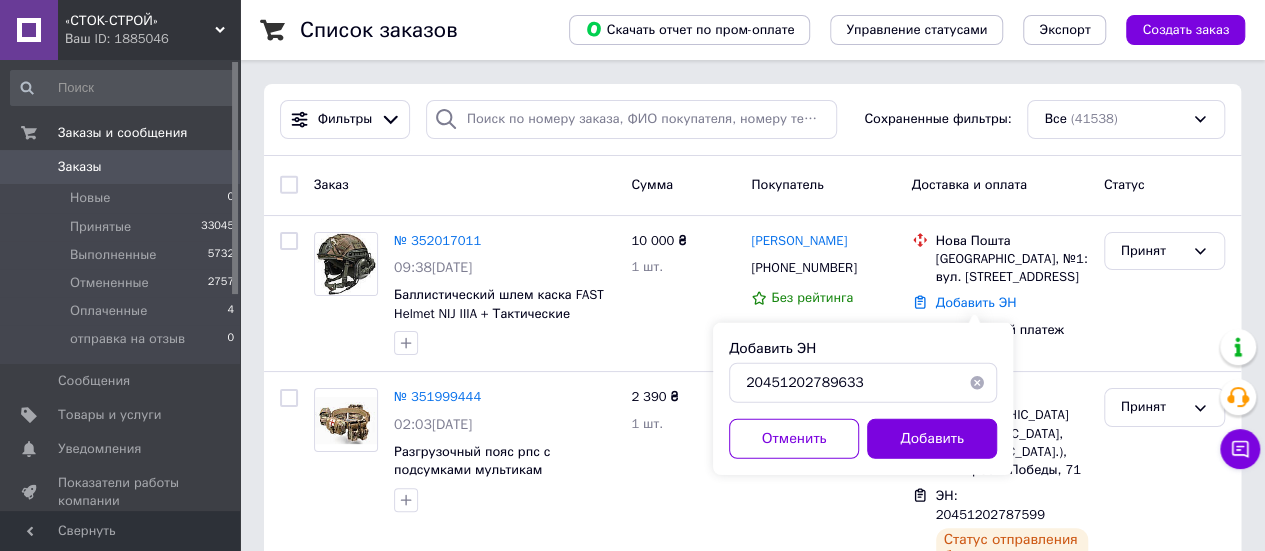 click on "Добавить" at bounding box center (932, 439) 